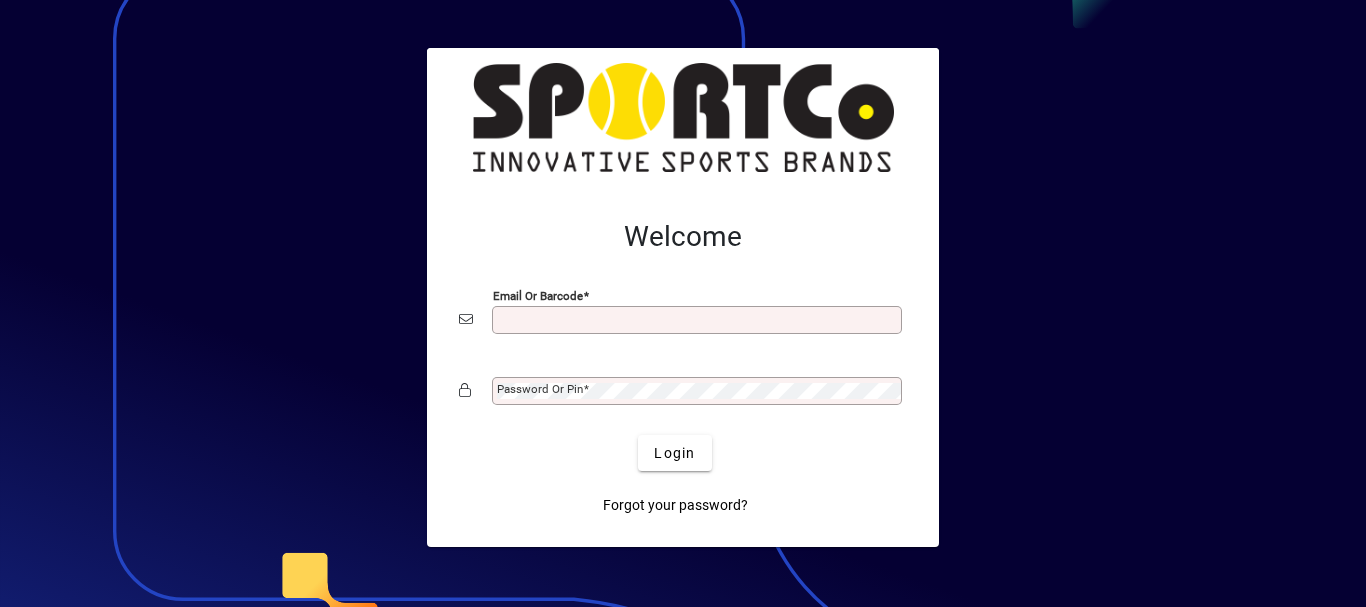 scroll, scrollTop: 0, scrollLeft: 0, axis: both 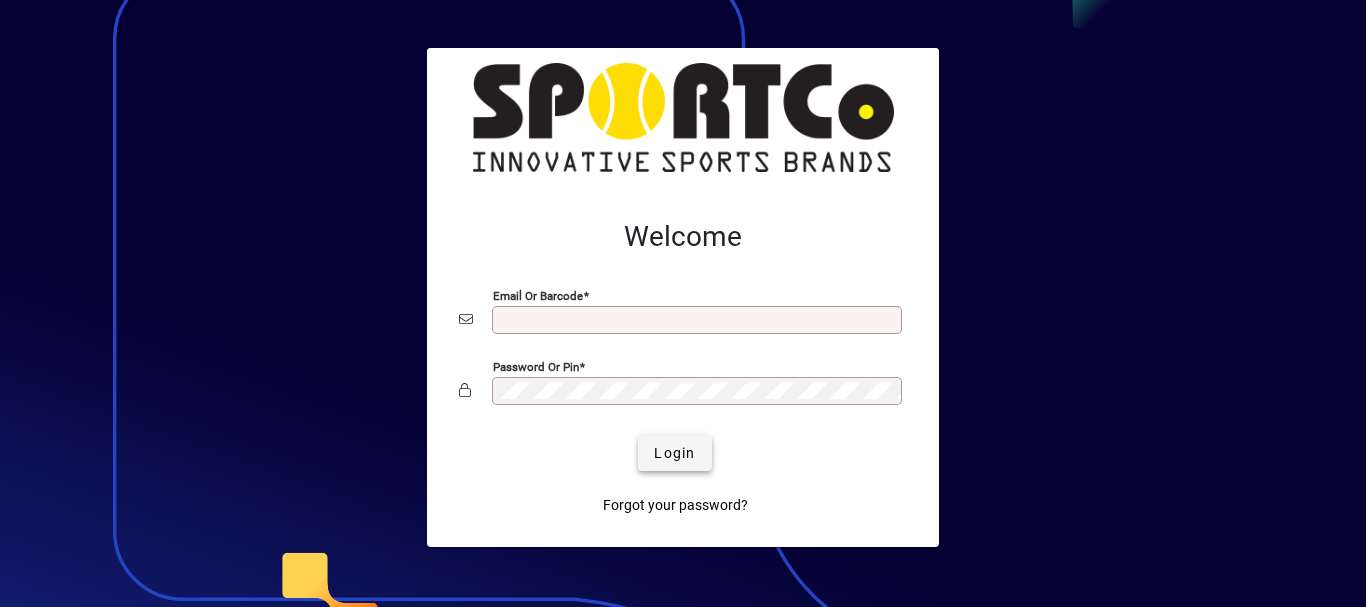 type on "**********" 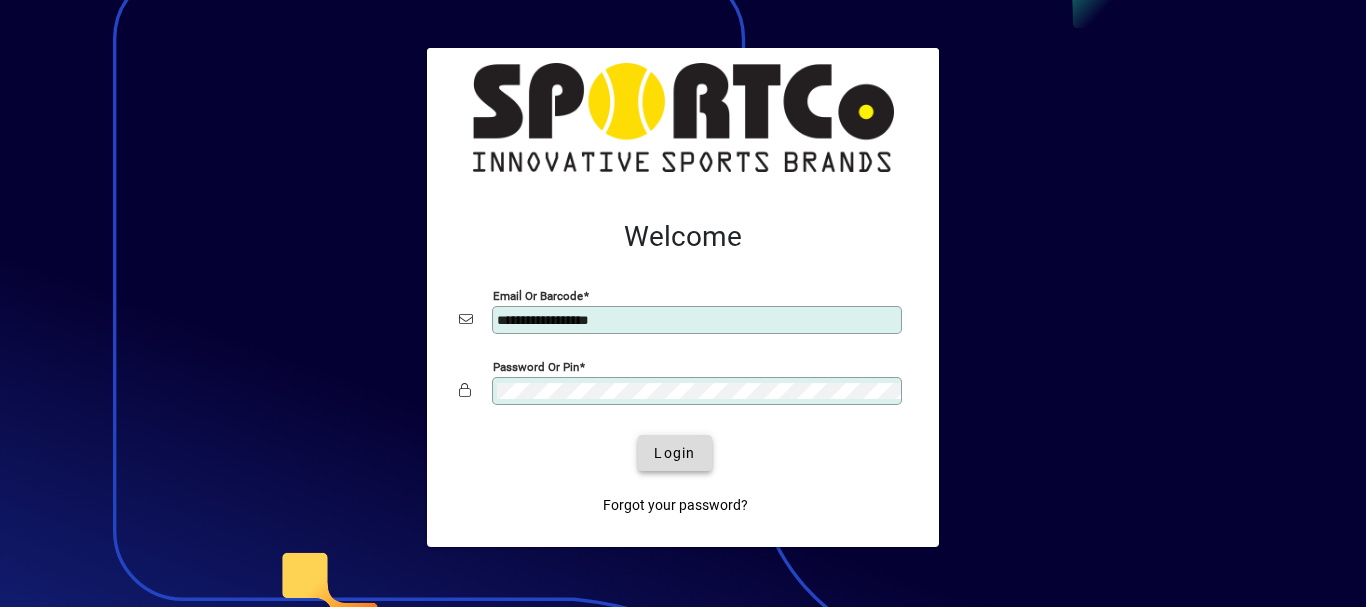click on "Login" 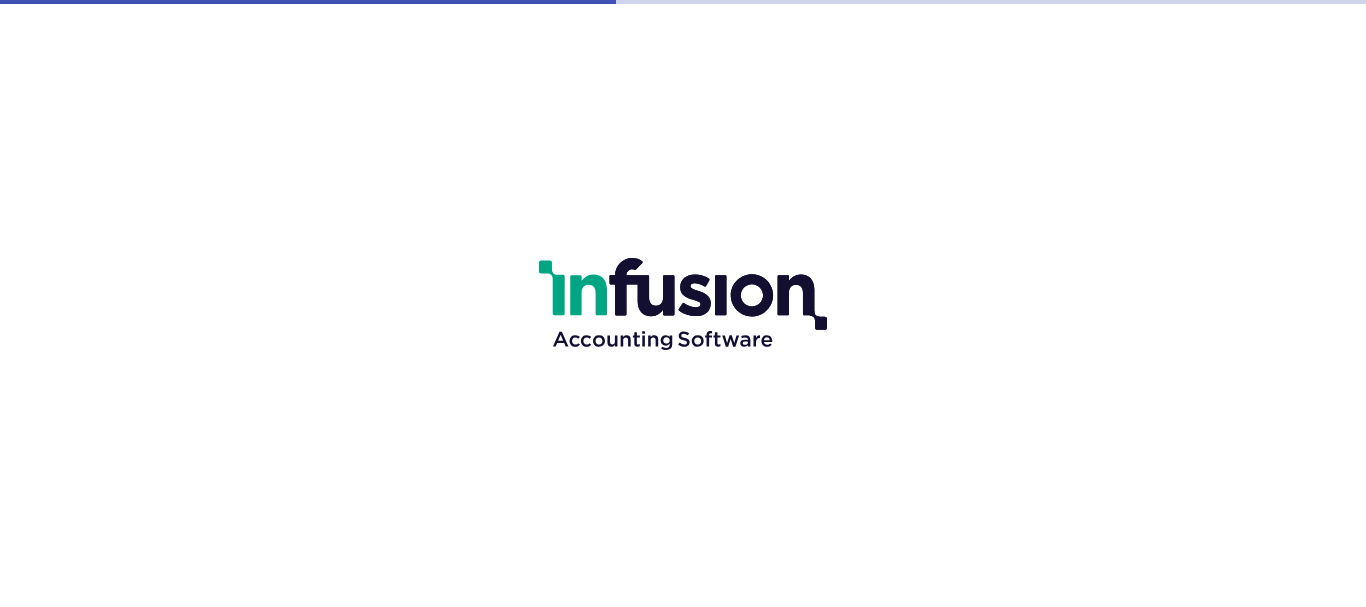 scroll, scrollTop: 0, scrollLeft: 0, axis: both 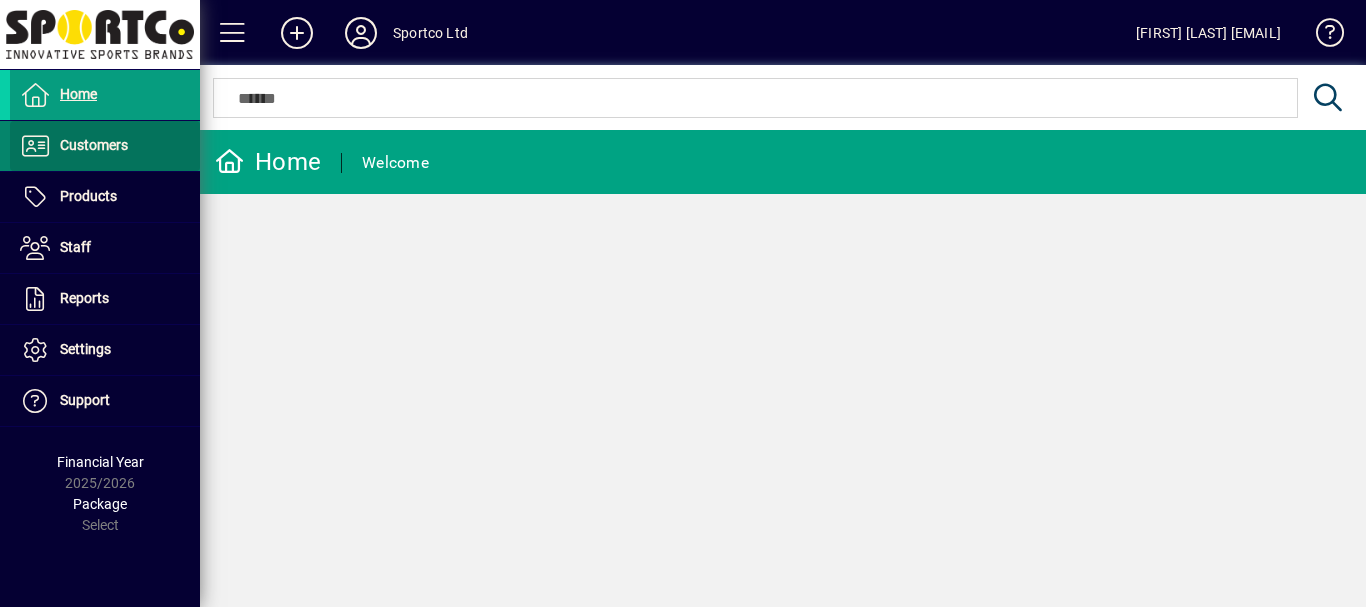click on "Customers" at bounding box center [94, 145] 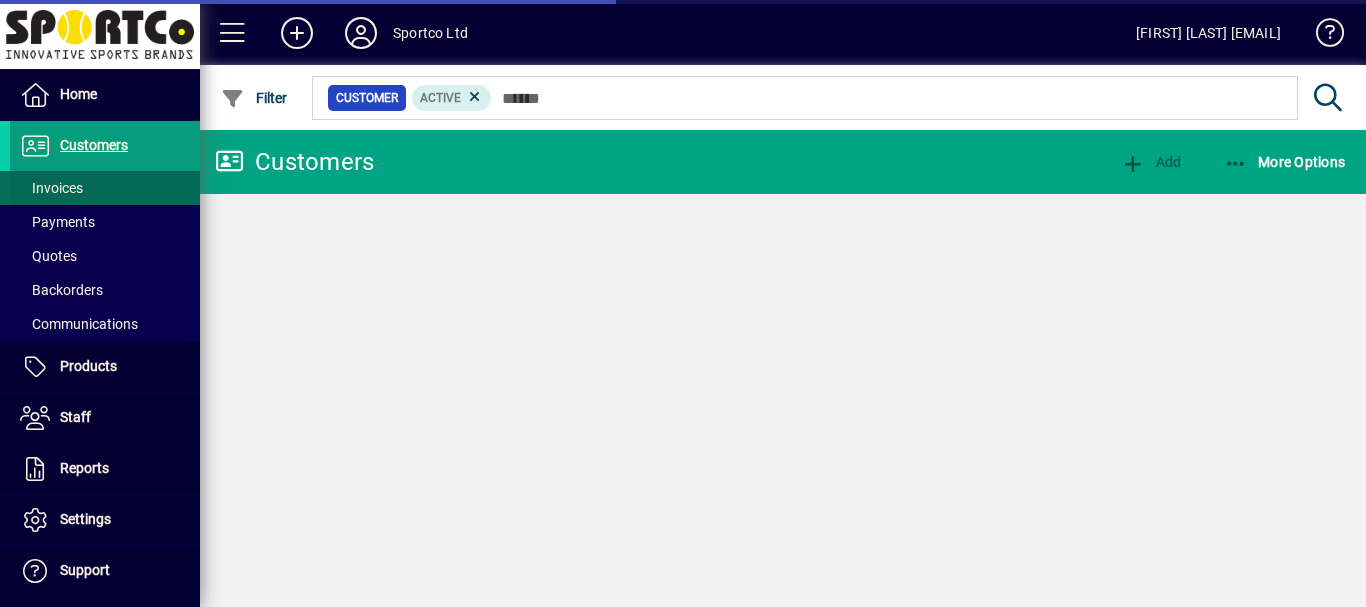 click on "Invoices" at bounding box center (51, 188) 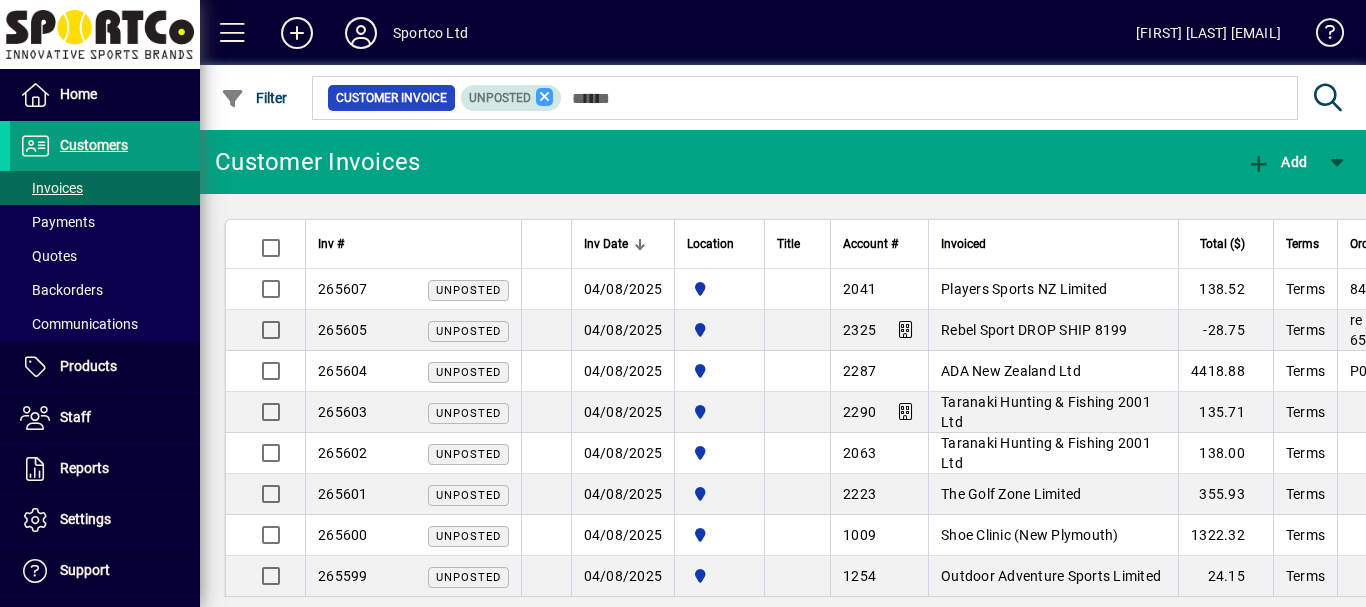 click at bounding box center (545, 97) 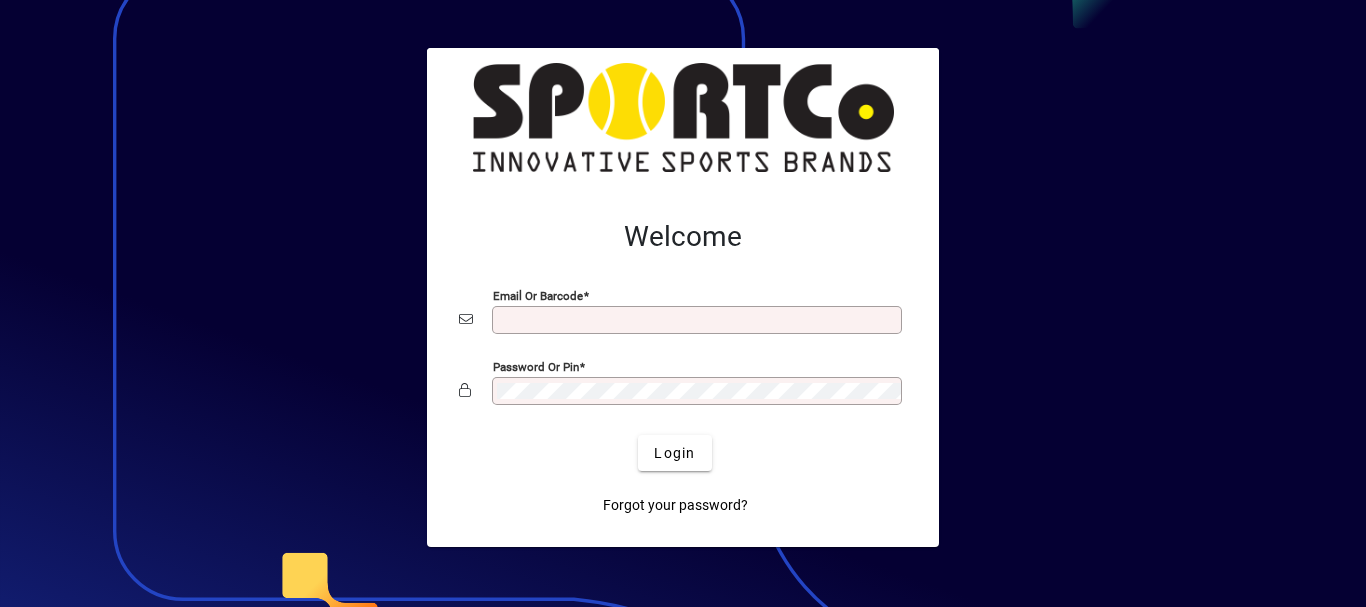 scroll, scrollTop: 0, scrollLeft: 0, axis: both 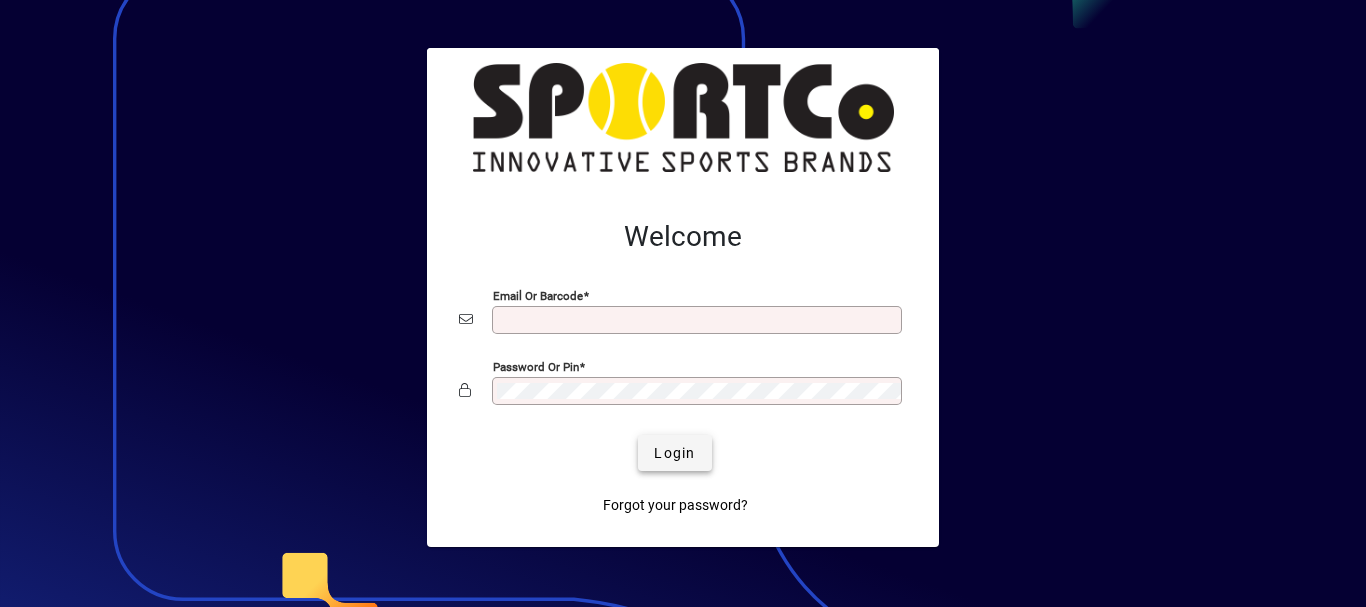 type on "**********" 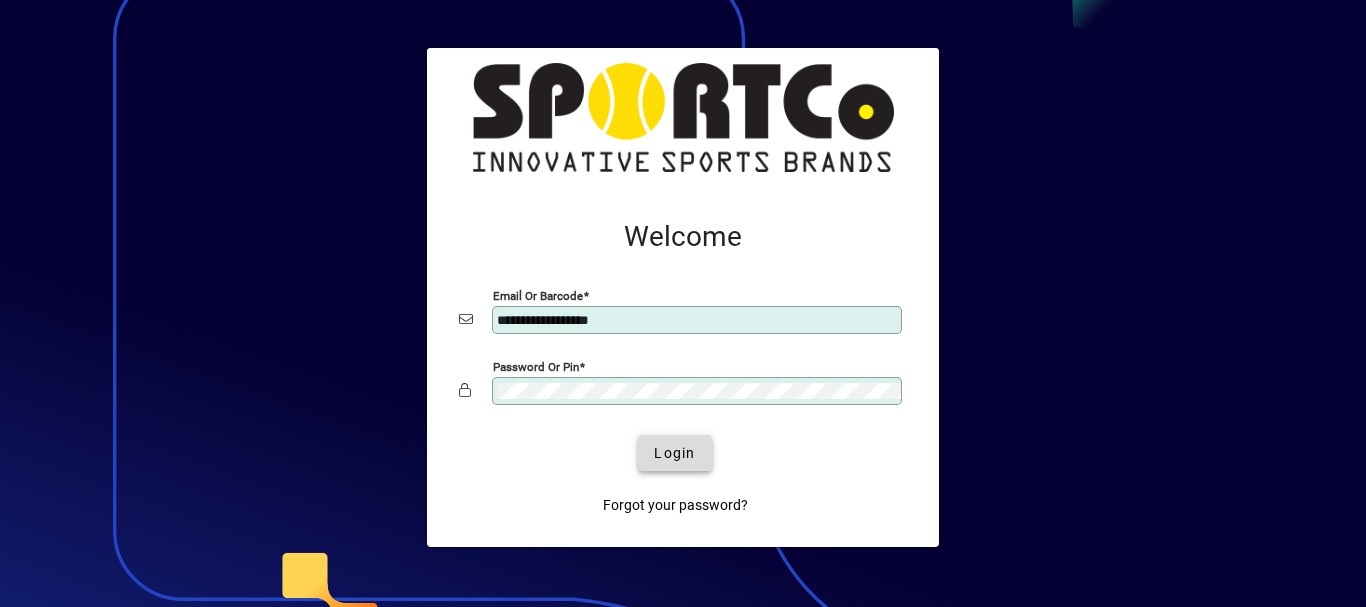 click 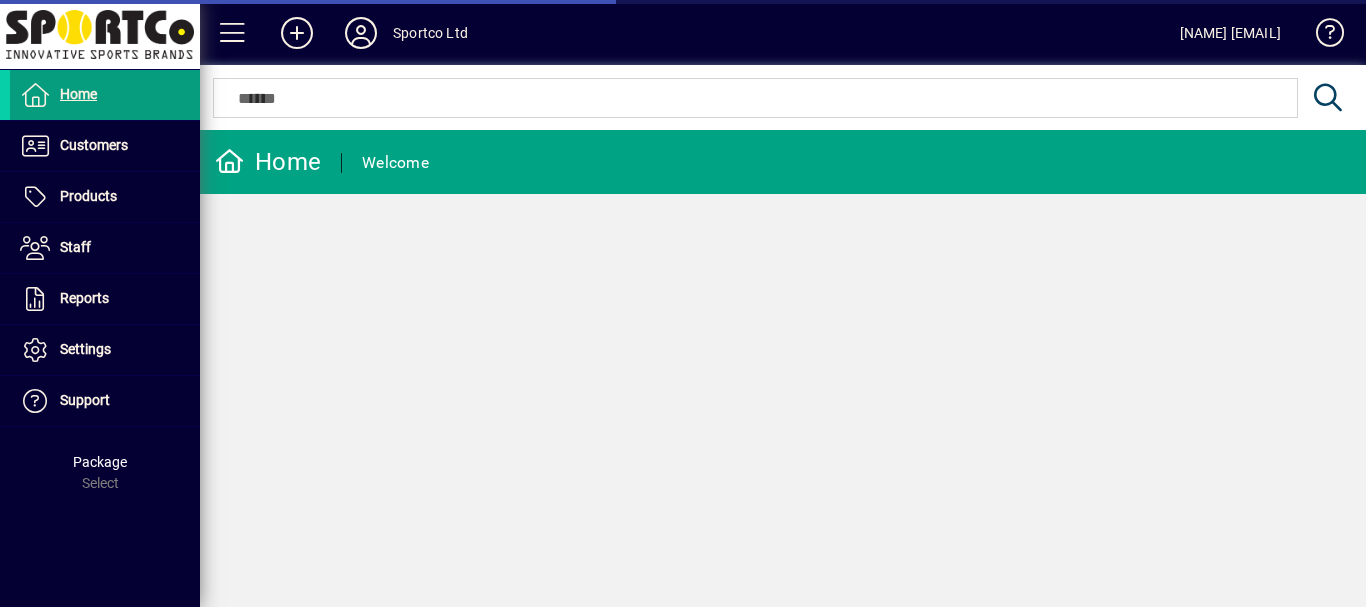 scroll, scrollTop: 0, scrollLeft: 0, axis: both 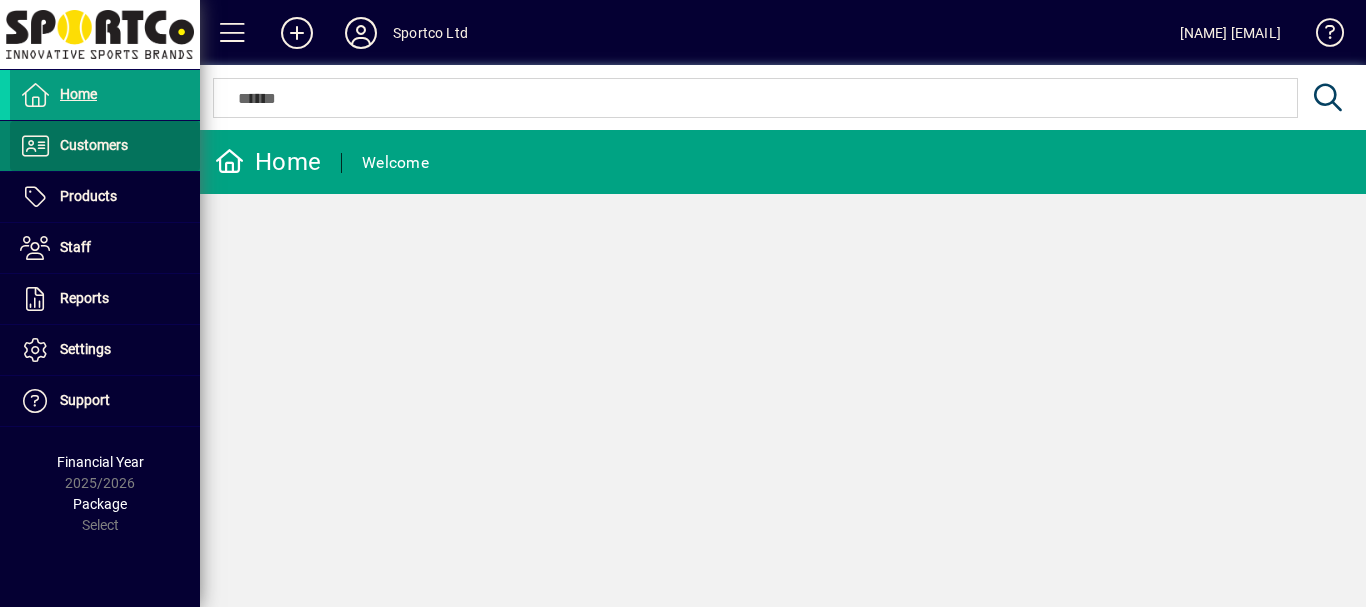 click on "Customers" at bounding box center [94, 145] 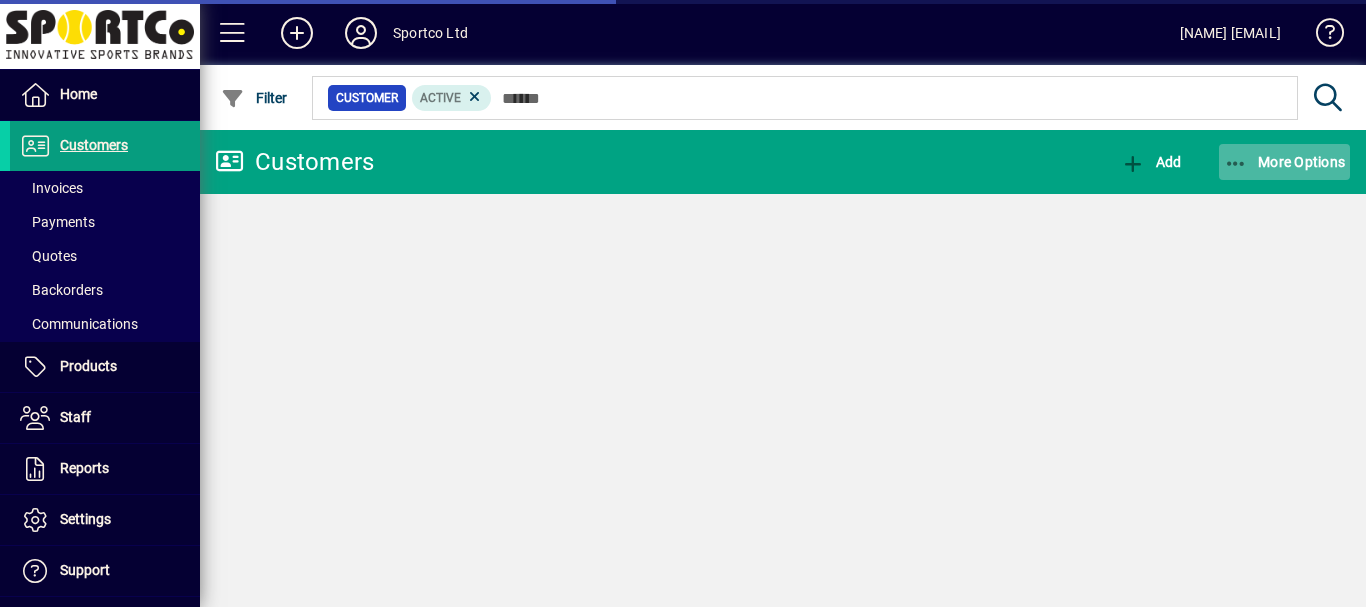 click on "More Options" 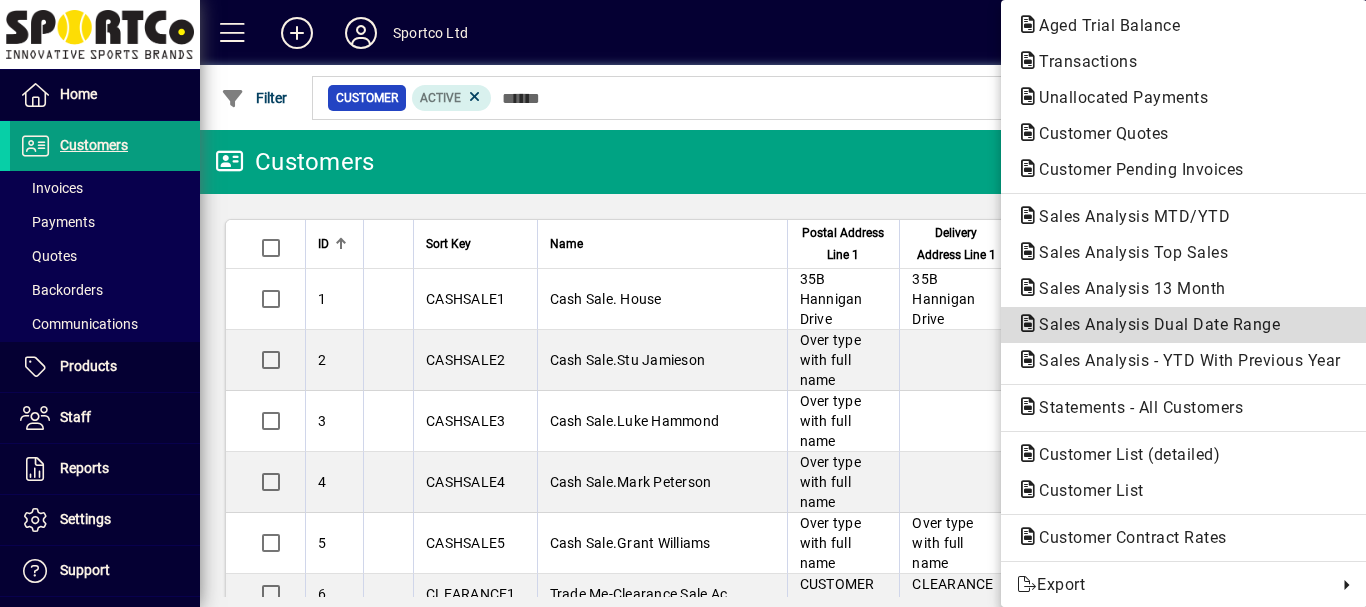 click on "Sales Analysis Dual Date Range" 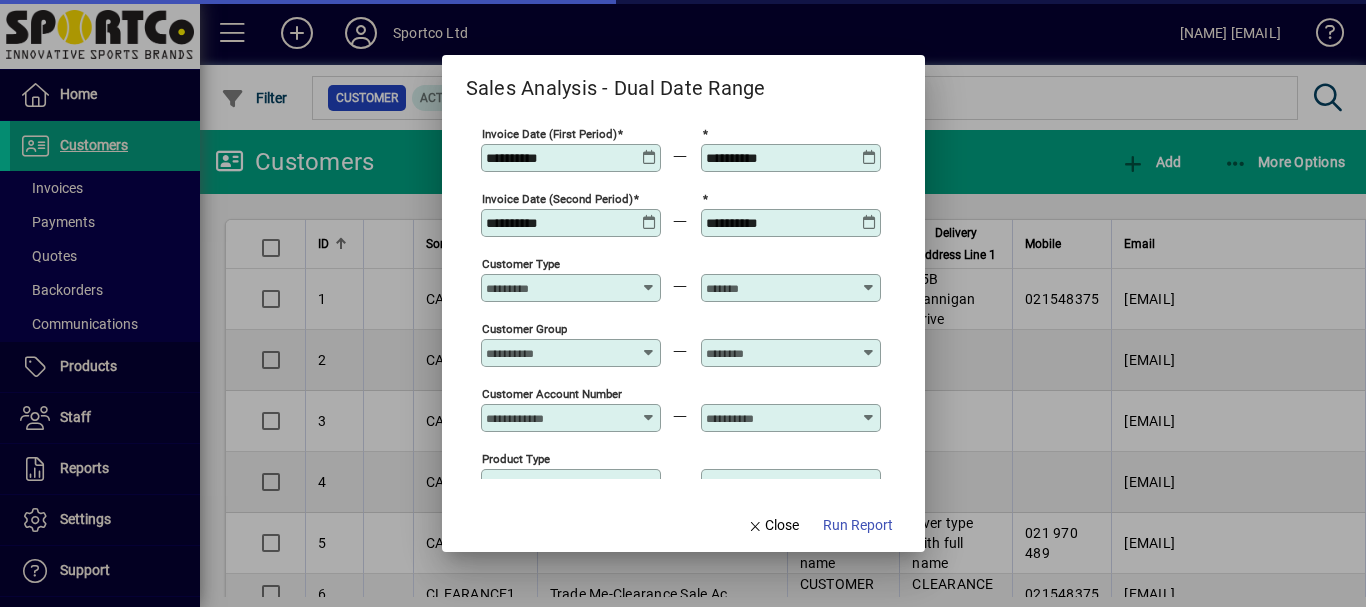 type on "**********" 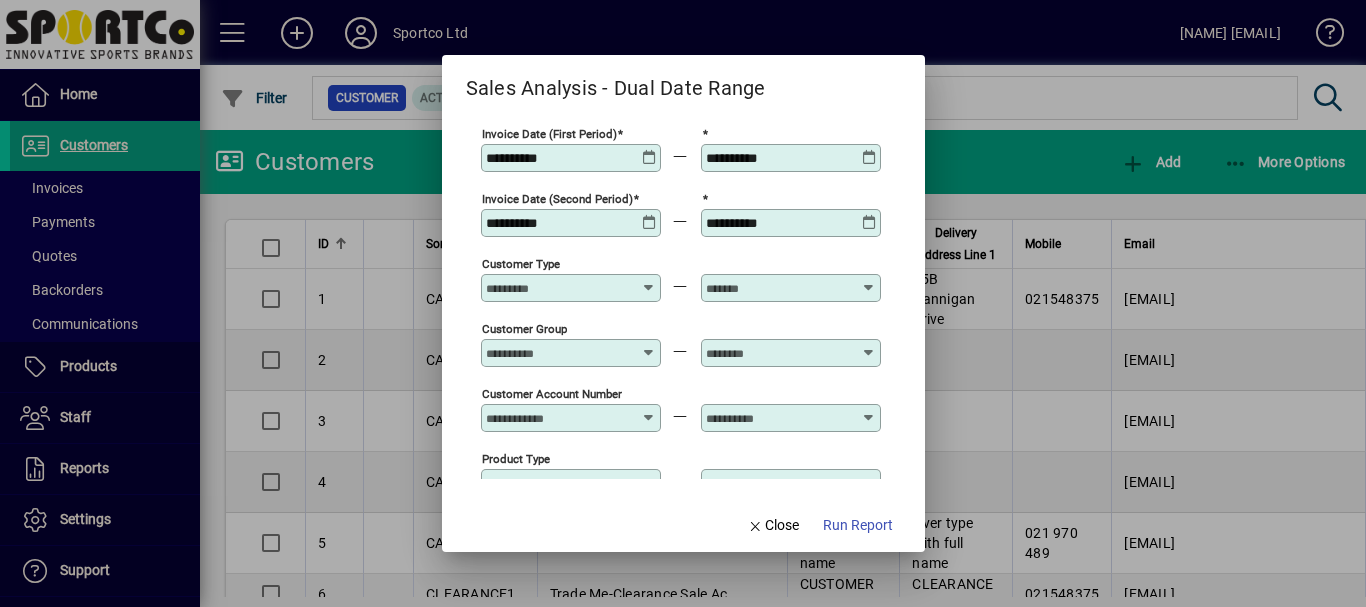type on "**********" 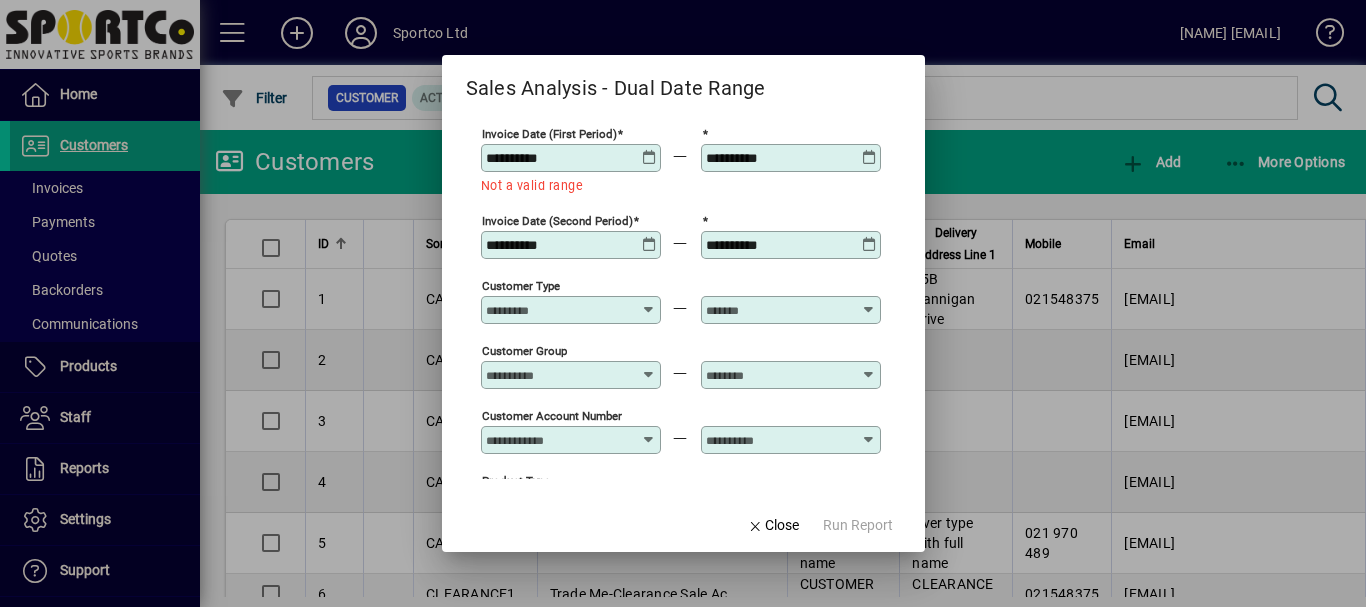 type on "**********" 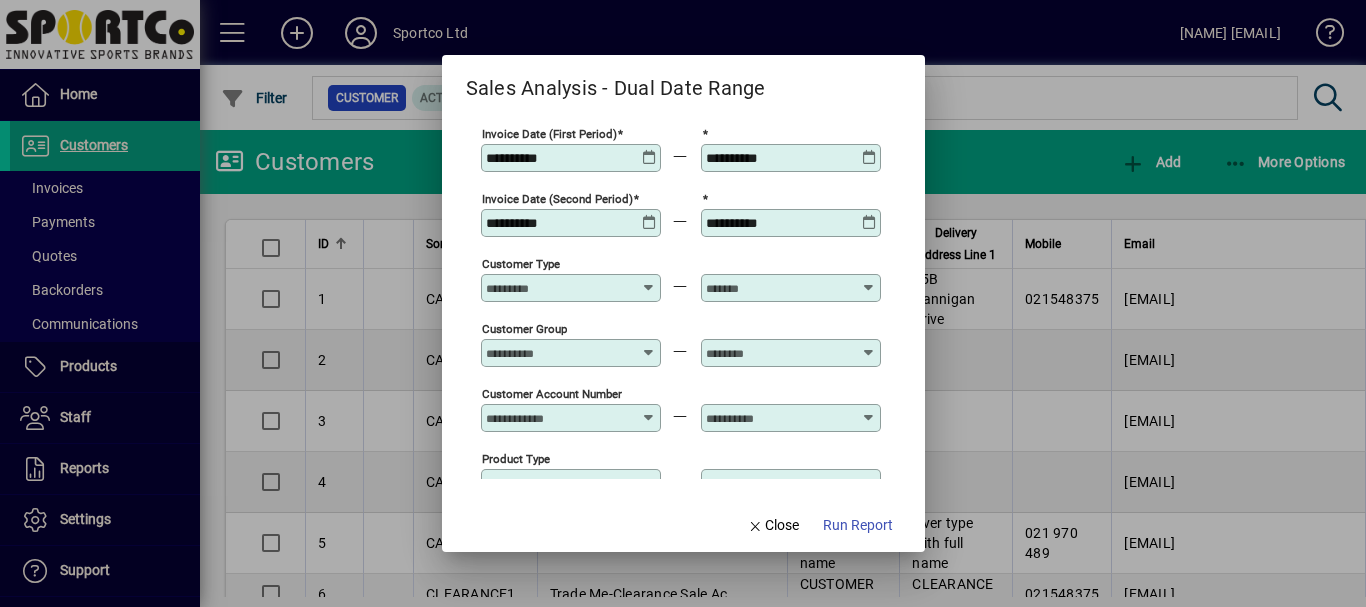 click on "**********" at bounding box center (559, 158) 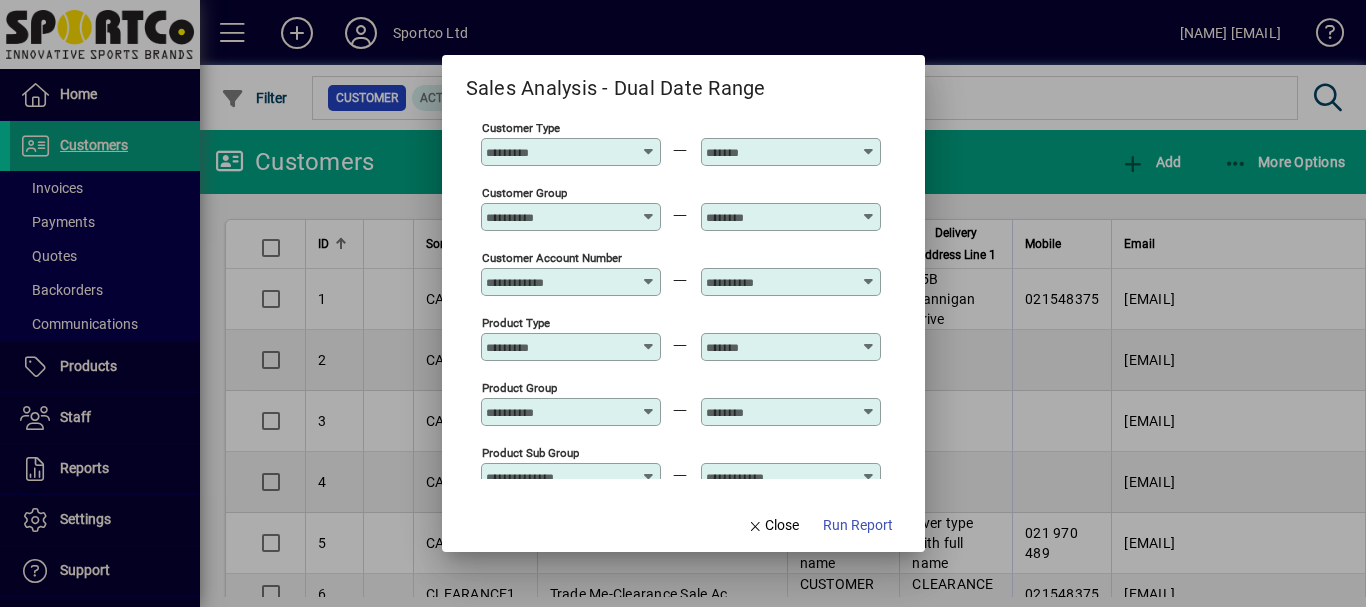 scroll, scrollTop: 161, scrollLeft: 0, axis: vertical 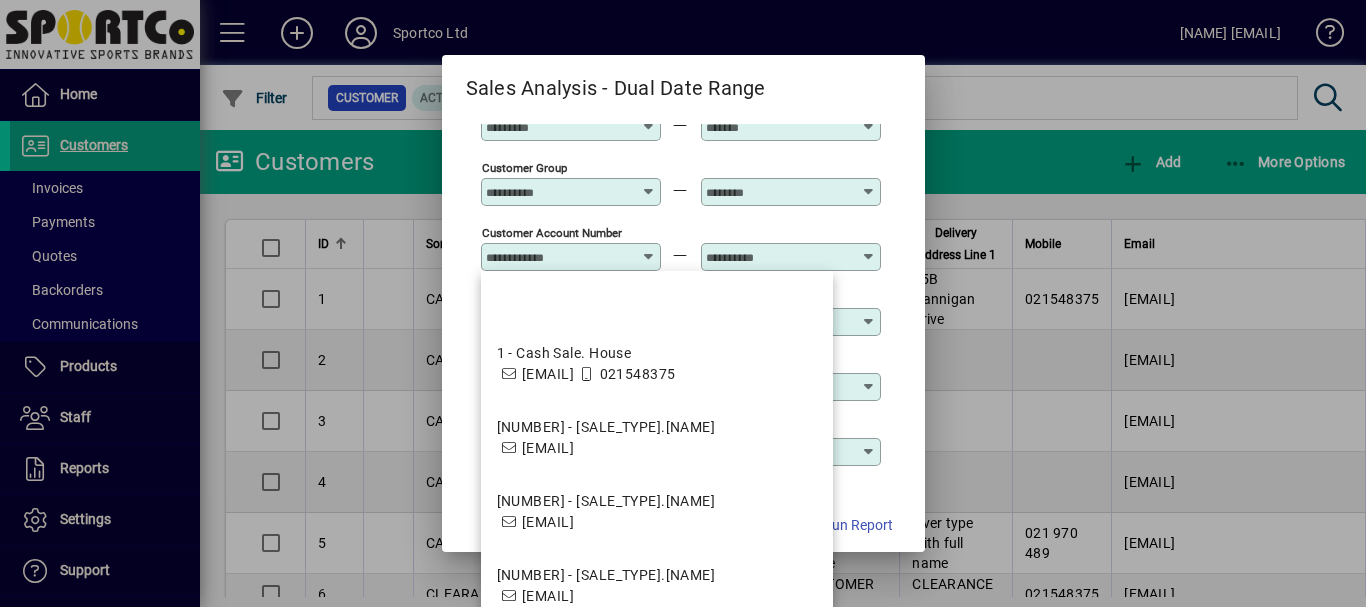 click on "Customer Account Number" at bounding box center (559, 257) 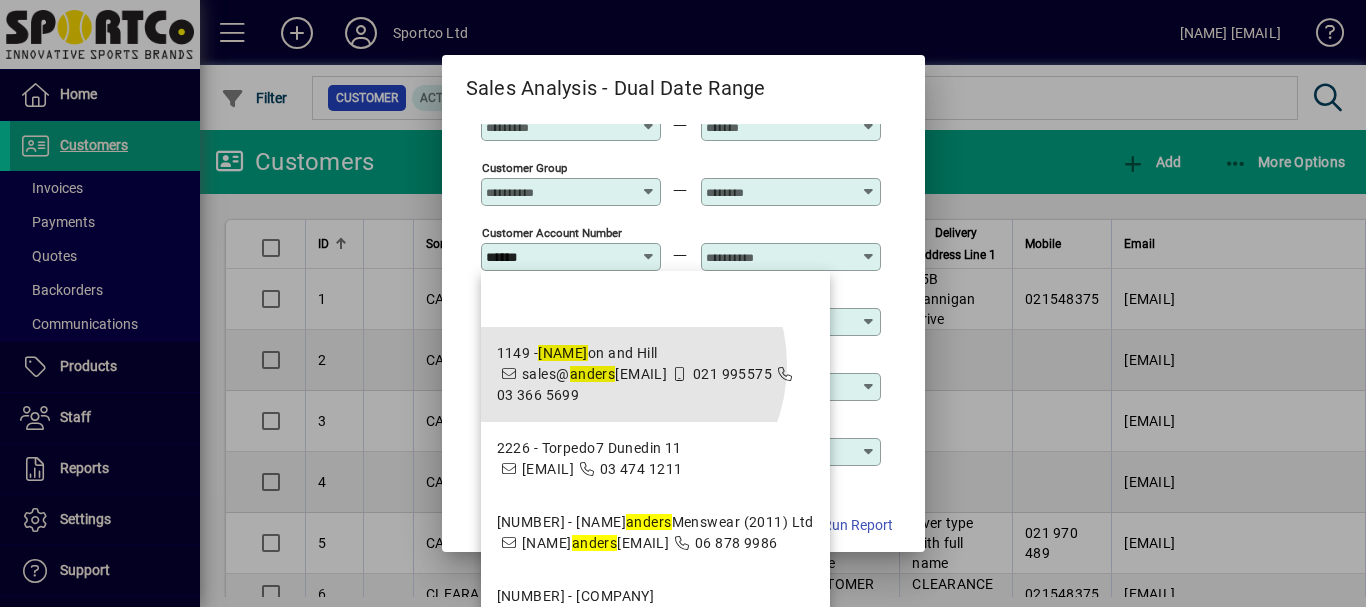 drag, startPoint x: 617, startPoint y: 365, endPoint x: 706, endPoint y: 276, distance: 125.865005 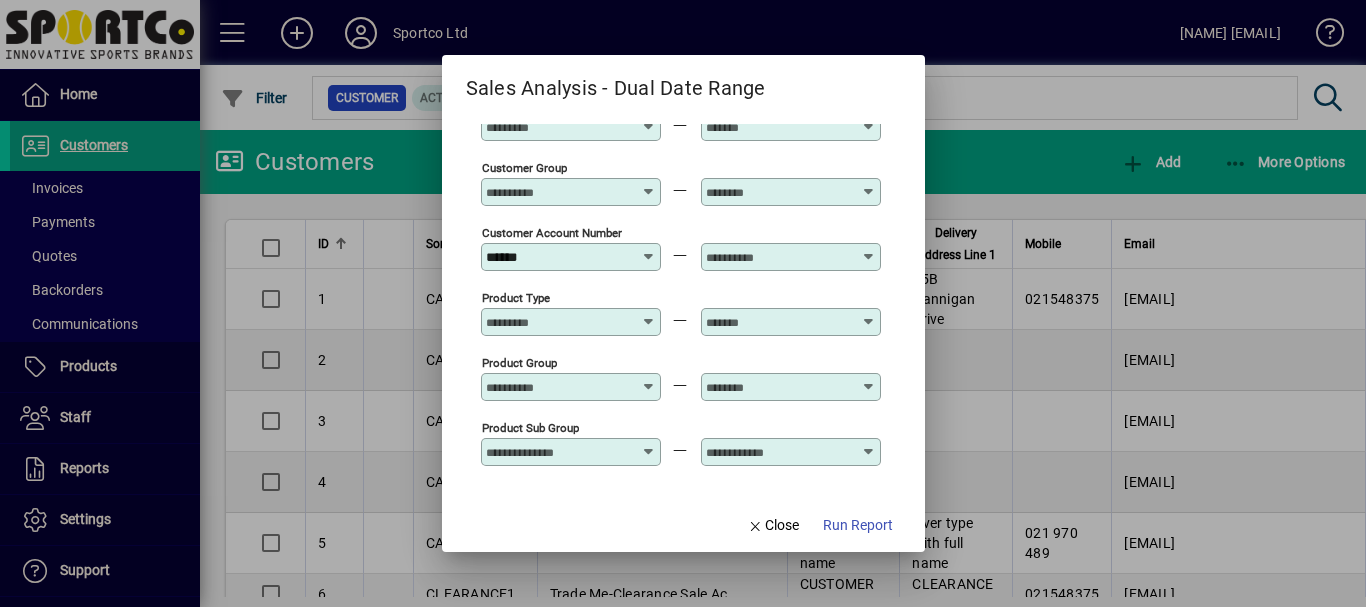 type on "**********" 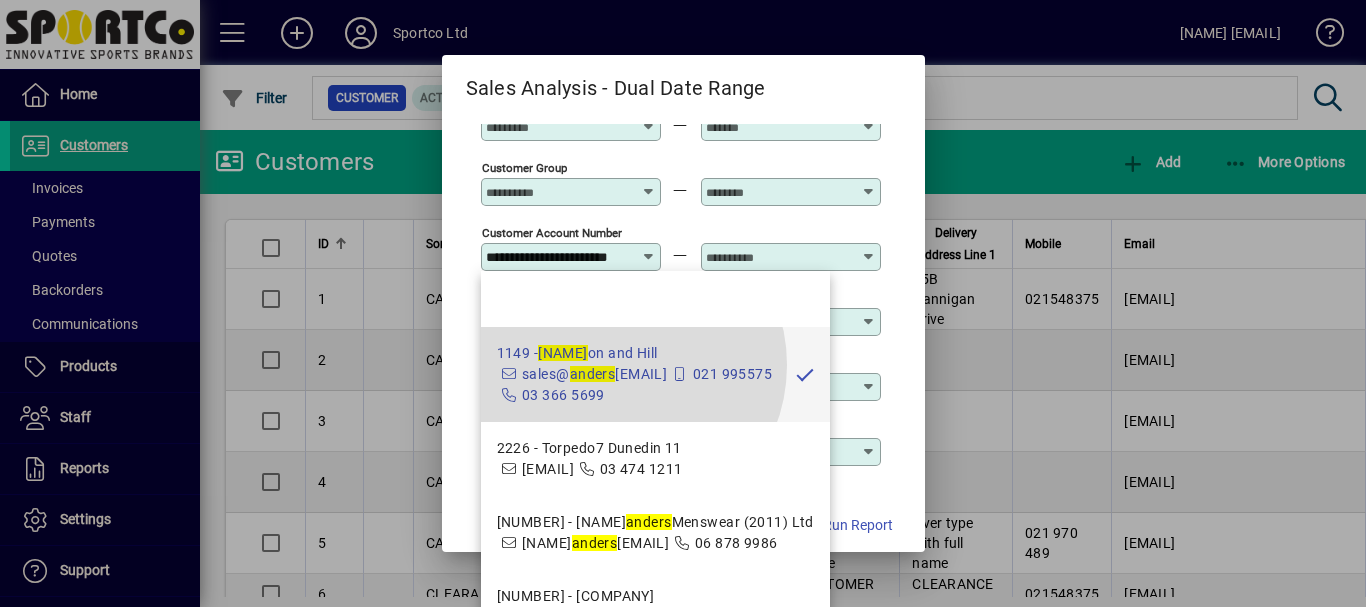 scroll, scrollTop: 0, scrollLeft: 14, axis: horizontal 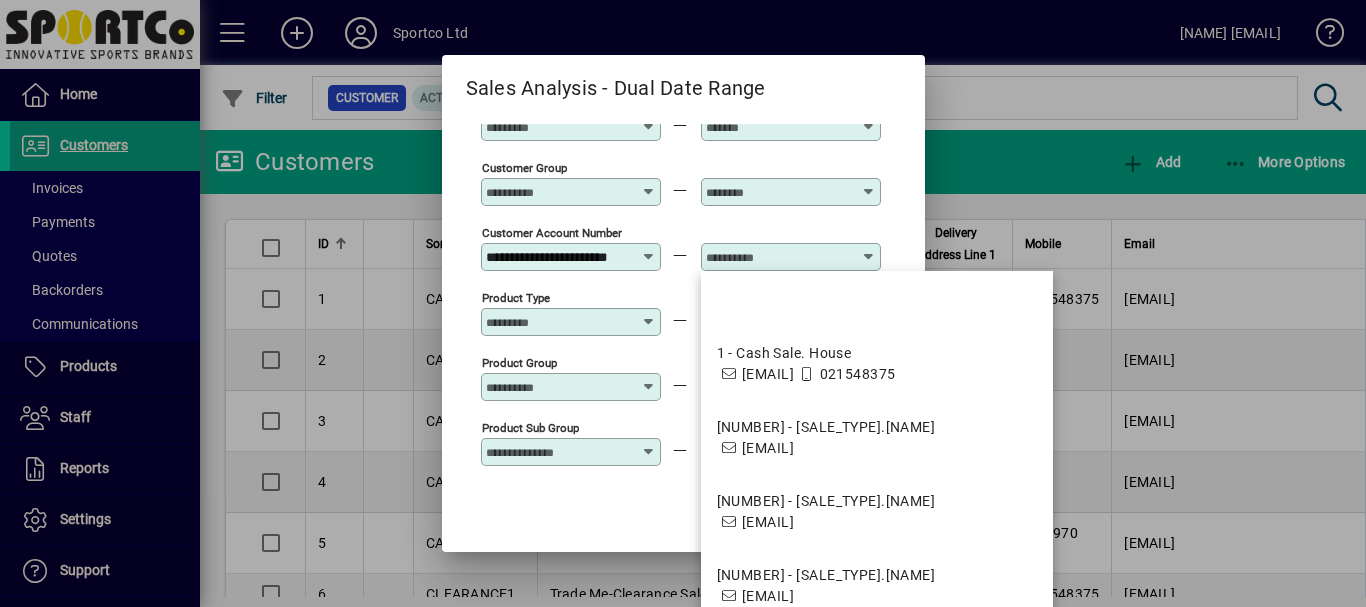 click at bounding box center (779, 257) 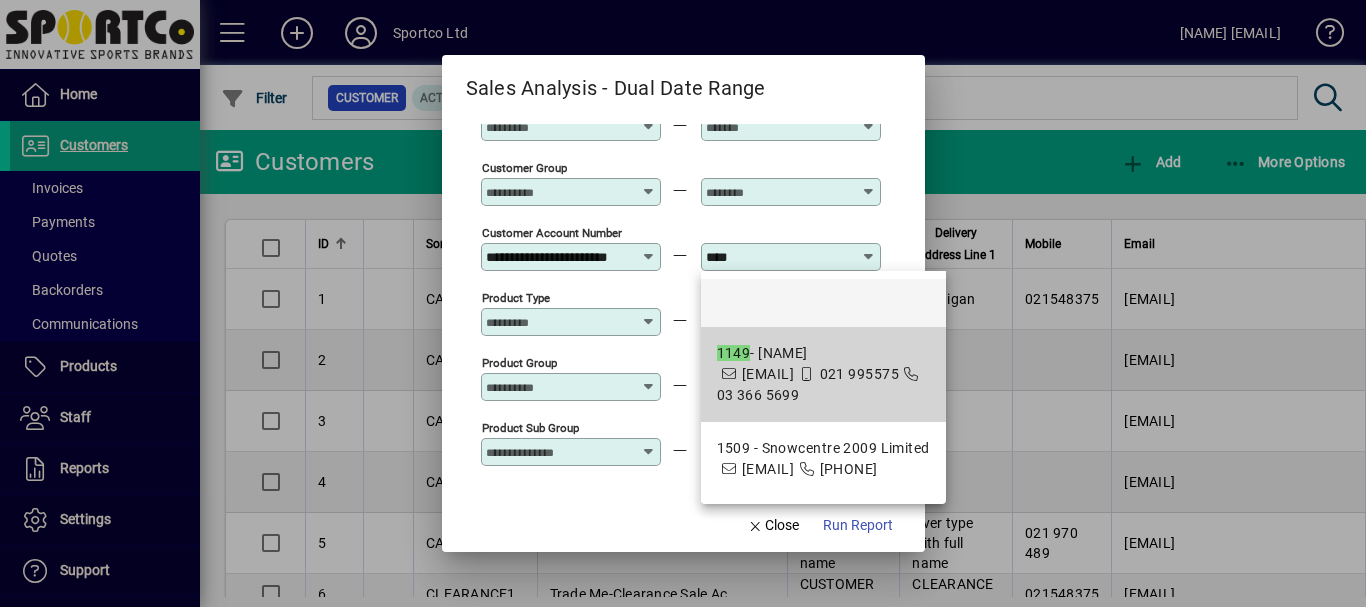 click on "[NUMBER] - [NAME]" at bounding box center [823, 353] 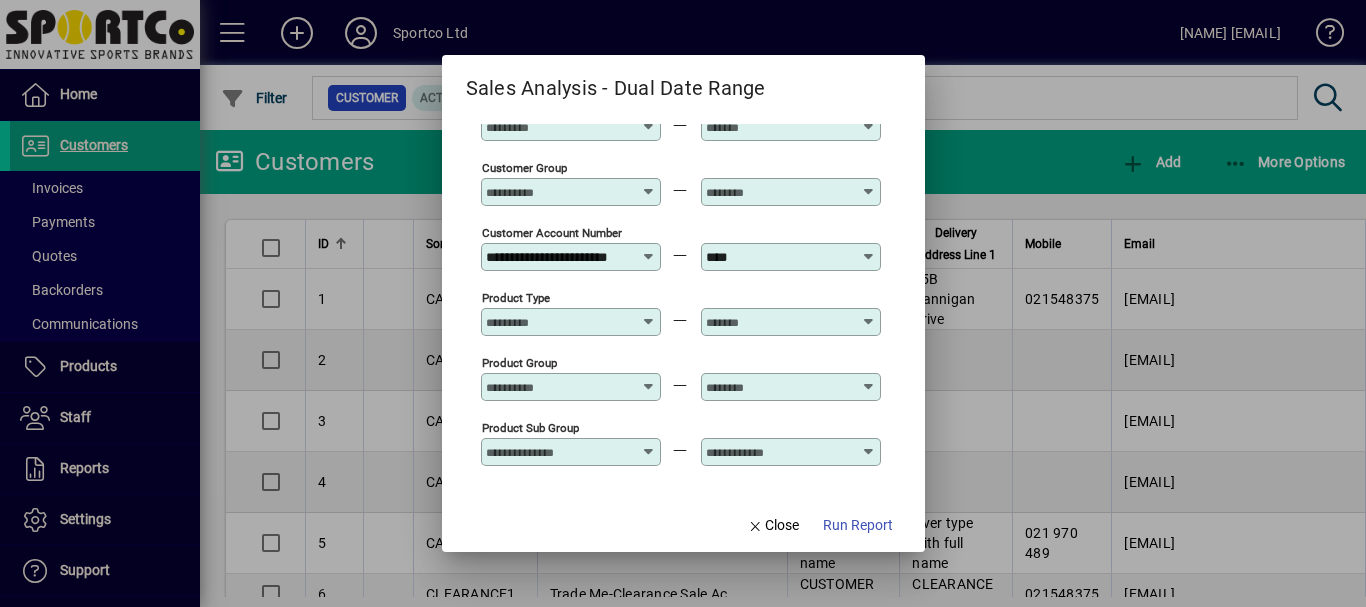 type on "**********" 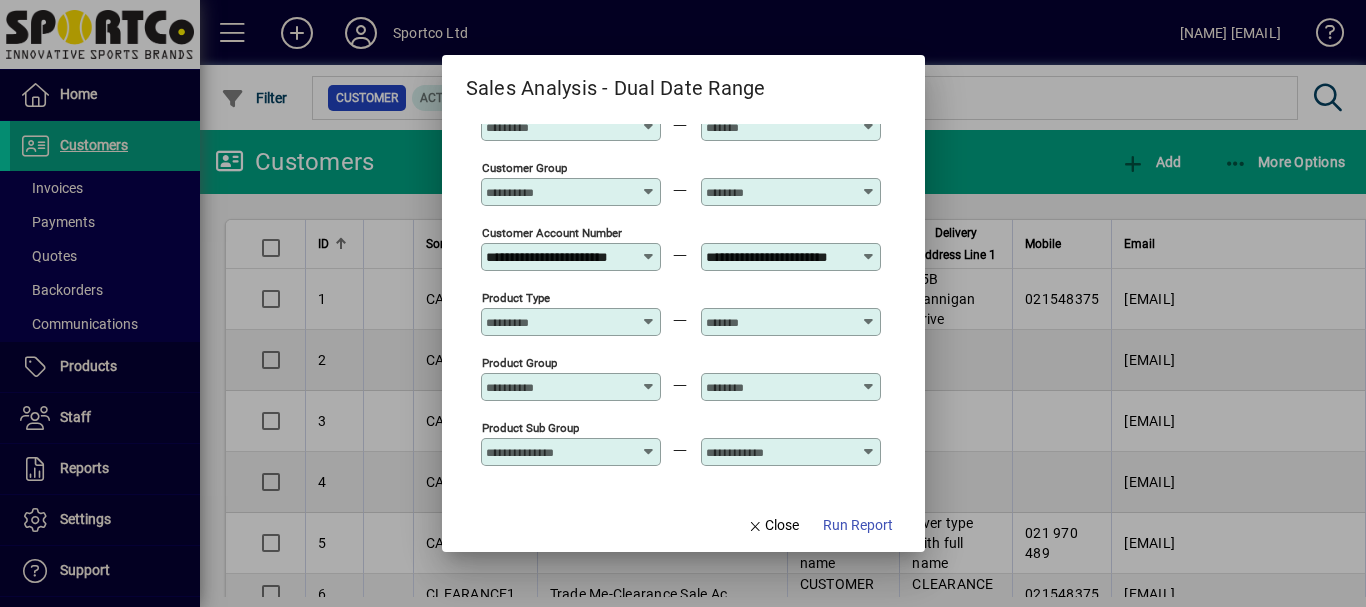 scroll, scrollTop: 0, scrollLeft: 14, axis: horizontal 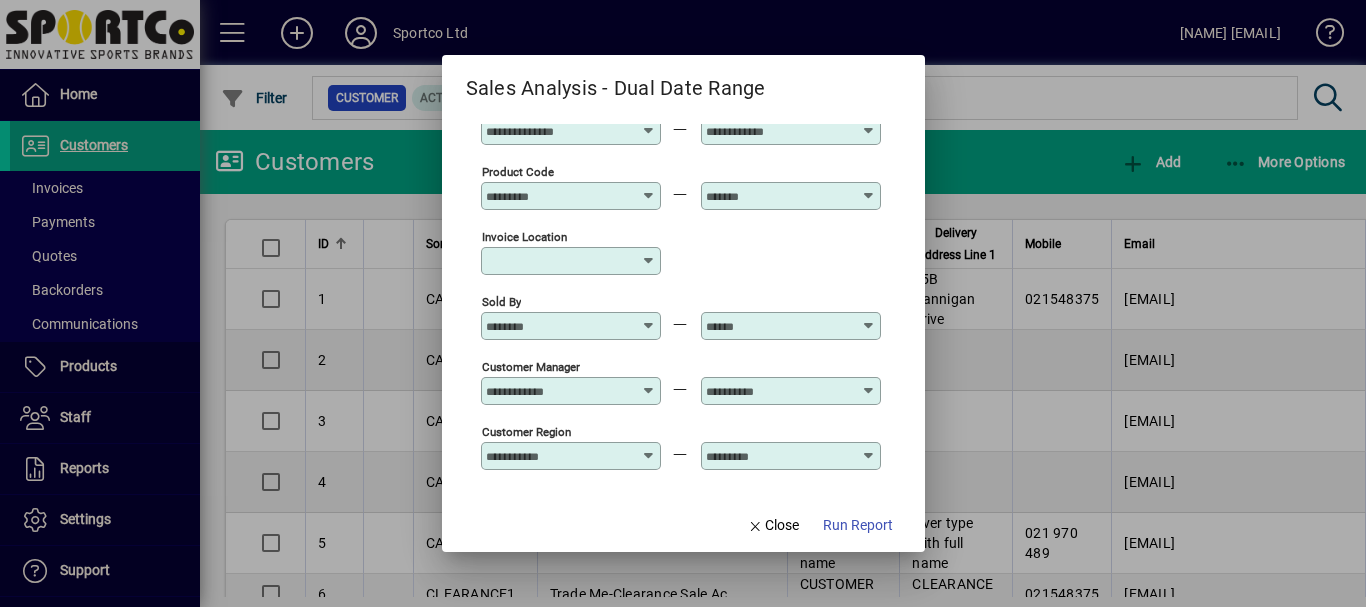 click at bounding box center (649, 261) 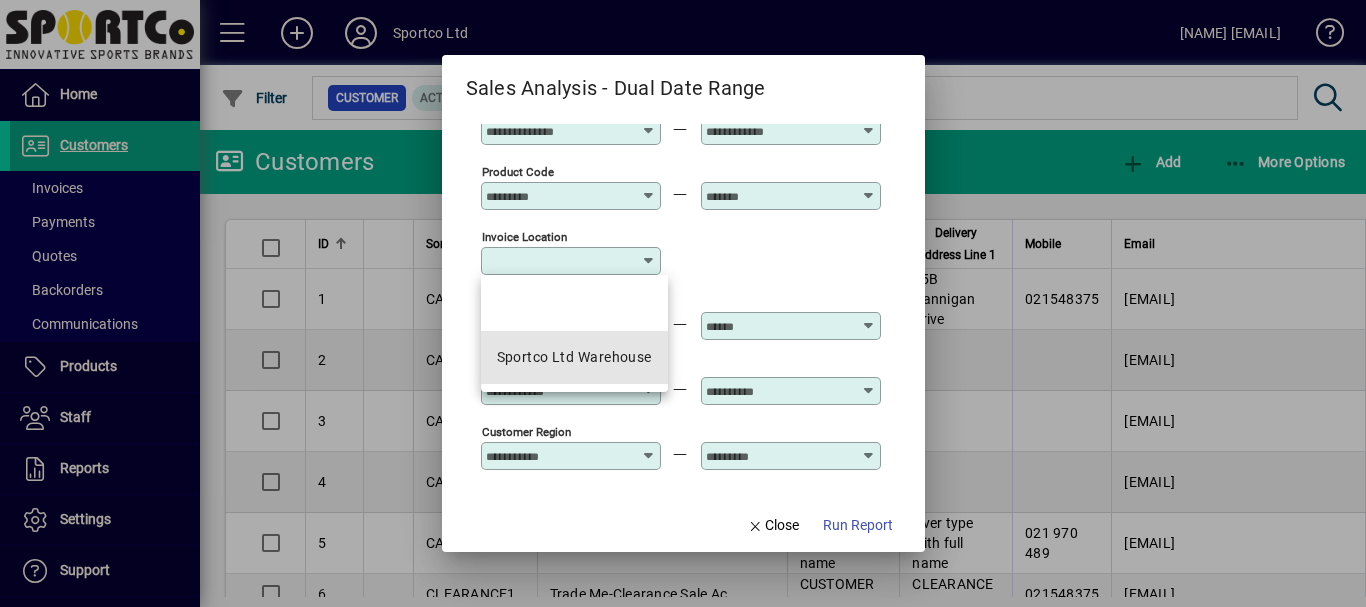 drag, startPoint x: 600, startPoint y: 360, endPoint x: 618, endPoint y: 354, distance: 18.973665 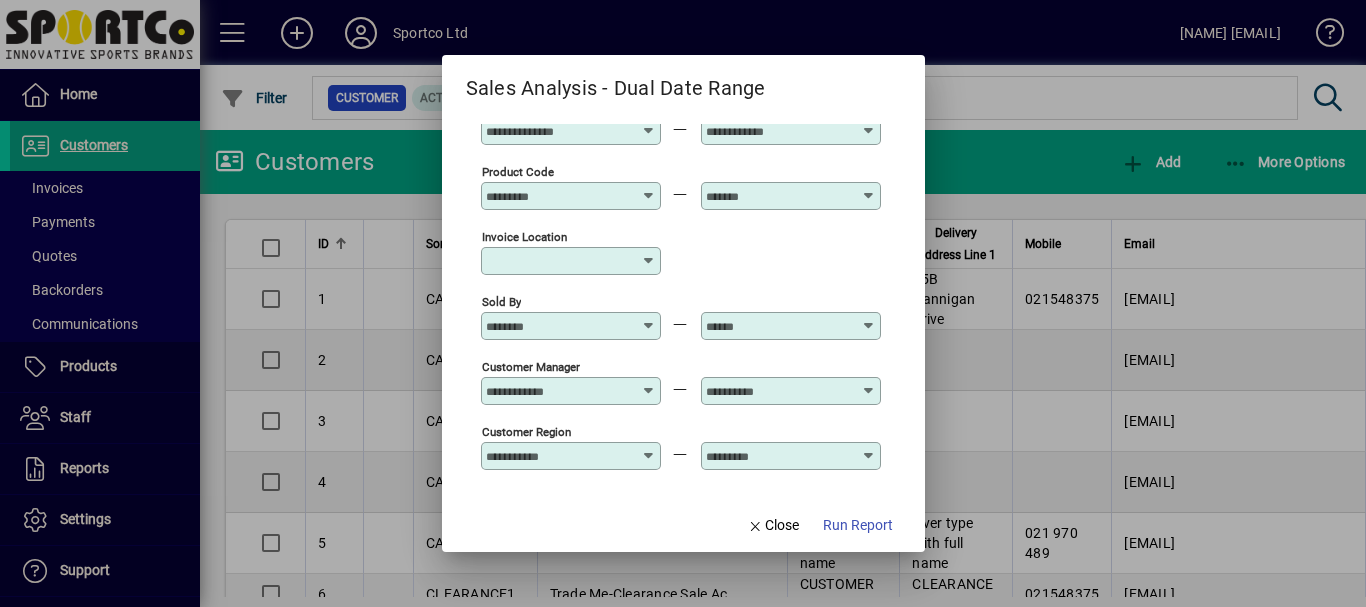 type on "**********" 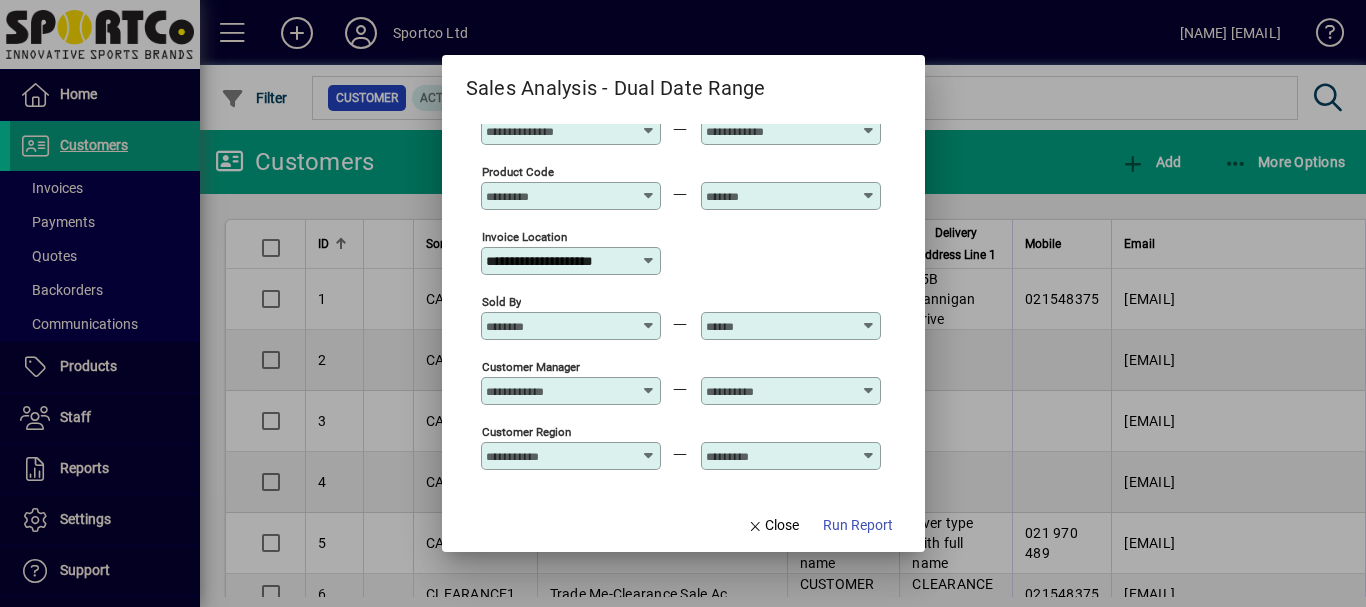 scroll, scrollTop: 820, scrollLeft: 0, axis: vertical 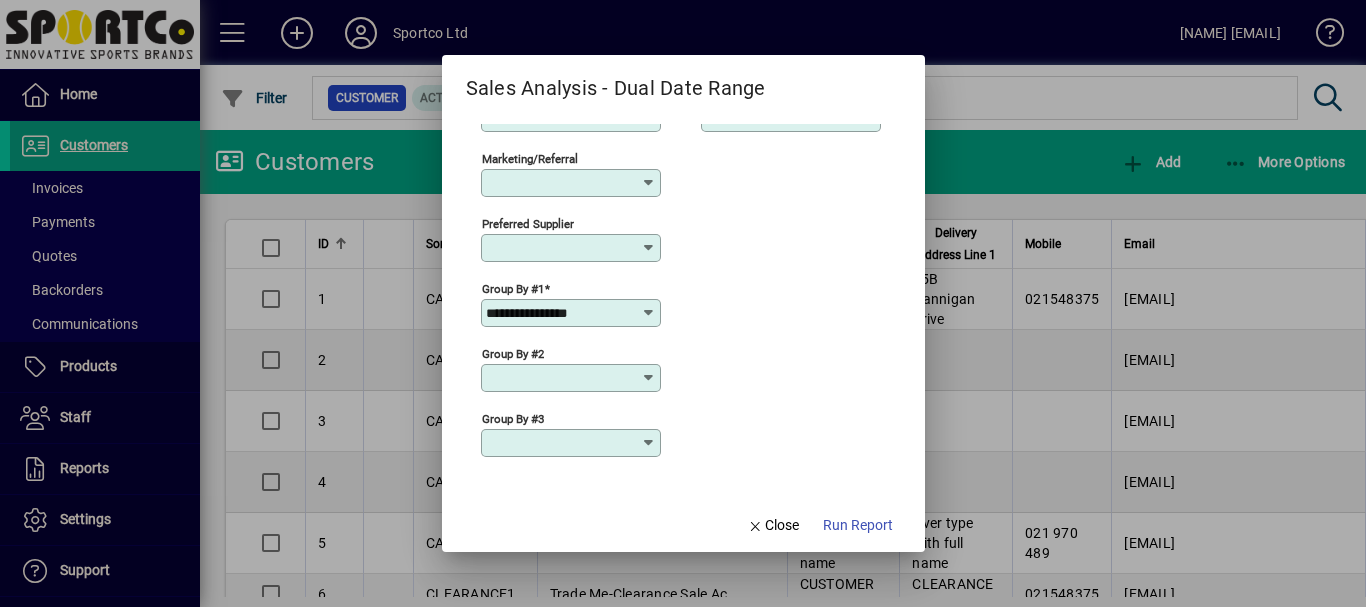 click at bounding box center (649, 378) 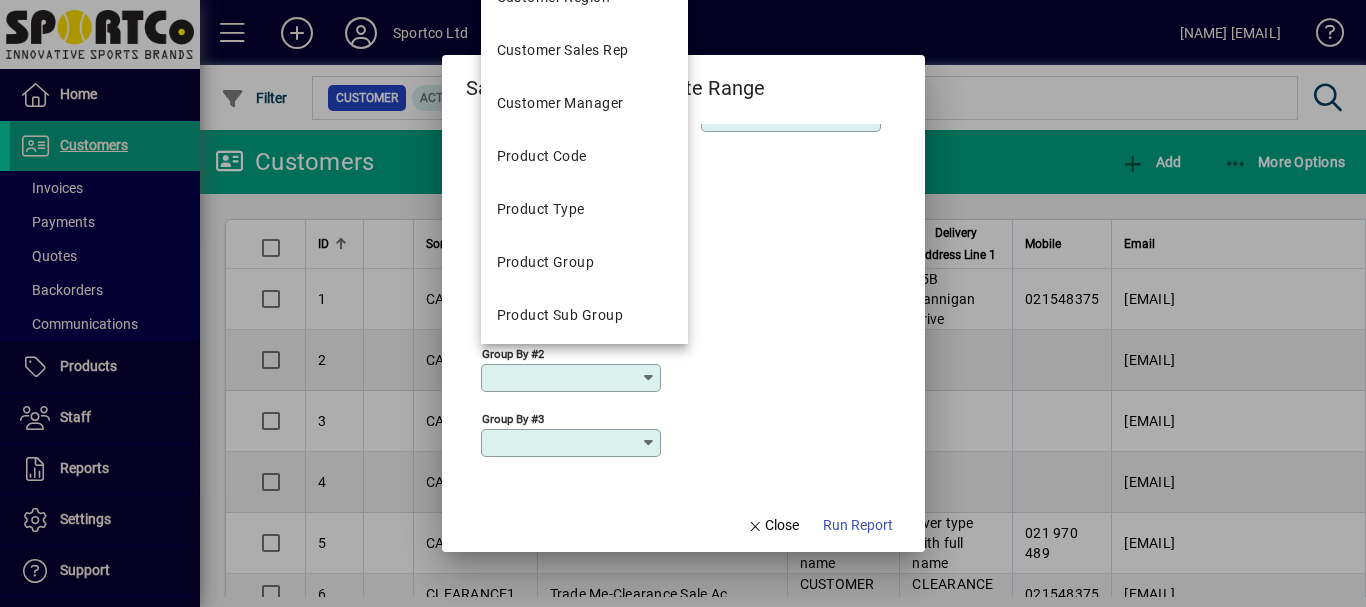 scroll, scrollTop: 516, scrollLeft: 0, axis: vertical 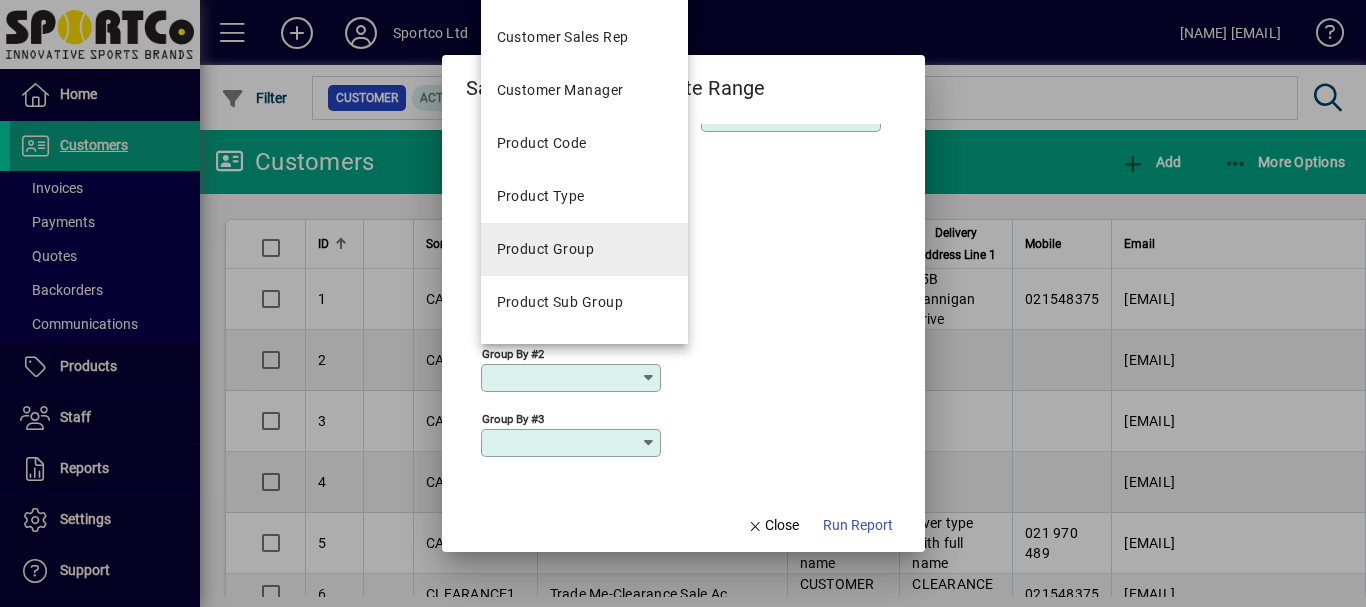 click on "Product Group" at bounding box center (546, 249) 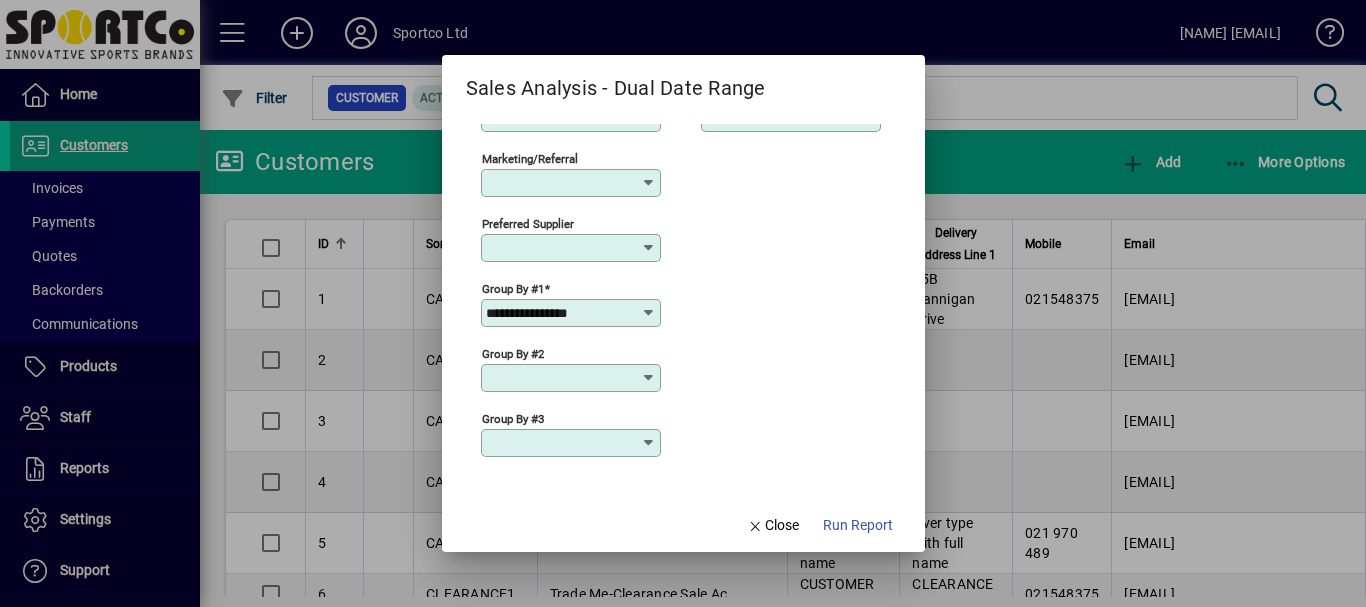 type on "**********" 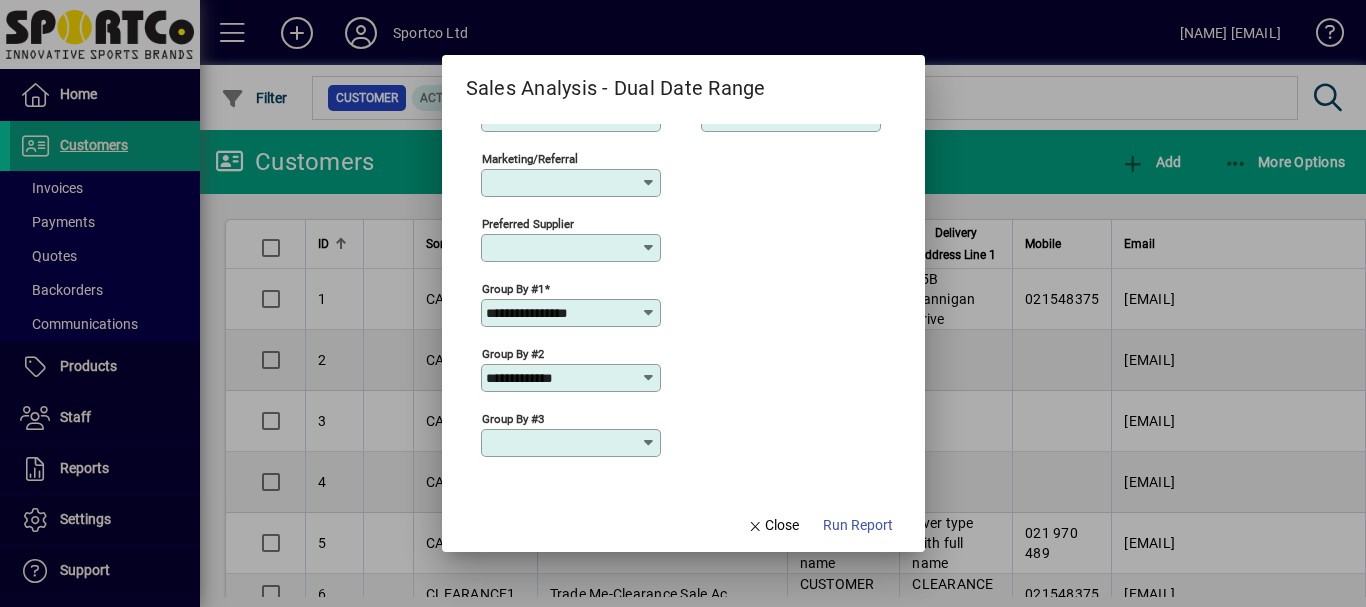 click at bounding box center (649, 443) 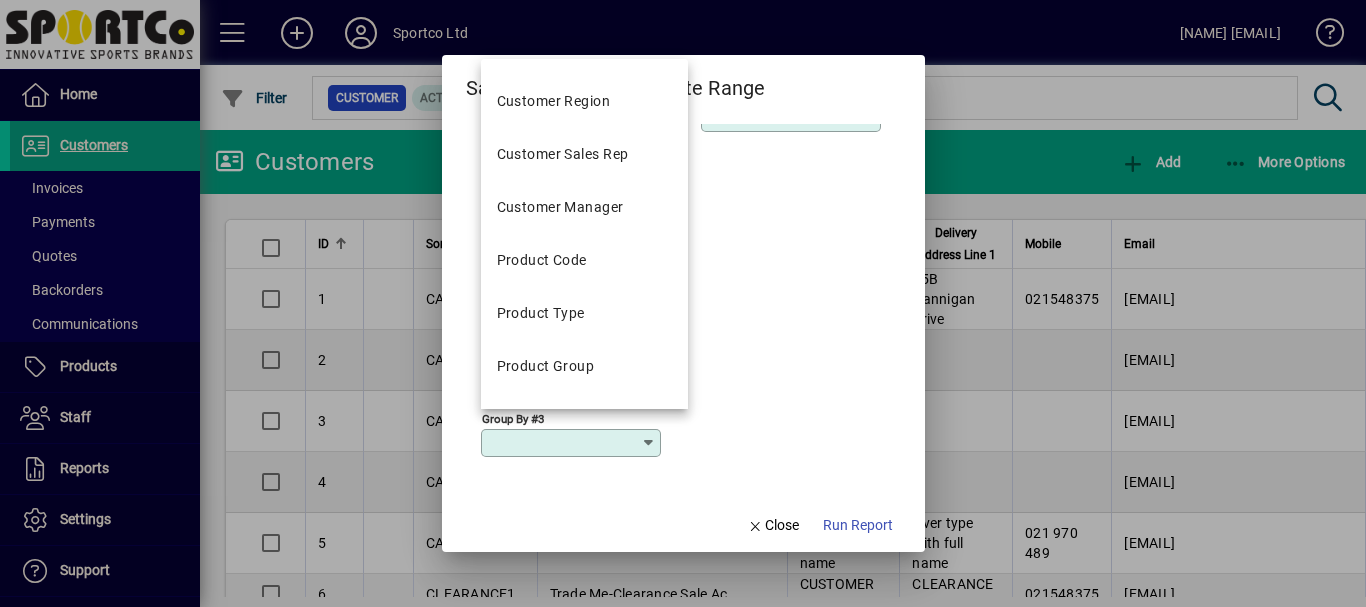 scroll, scrollTop: 470, scrollLeft: 0, axis: vertical 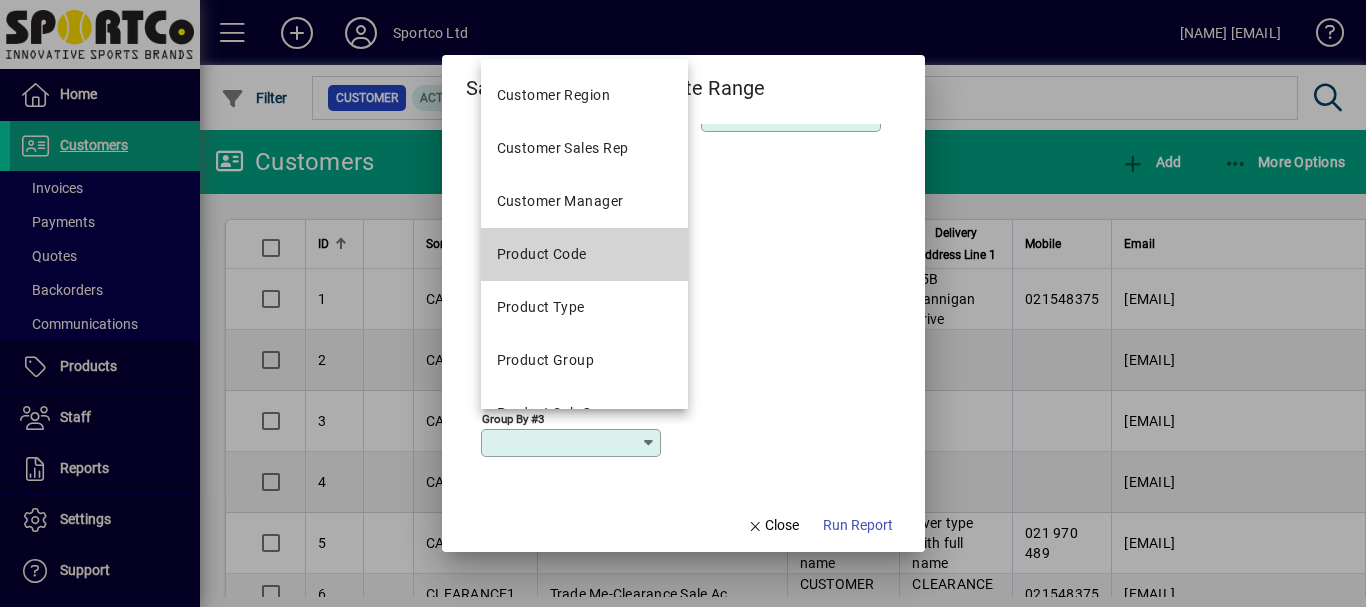 click on "Product Code" at bounding box center (542, 254) 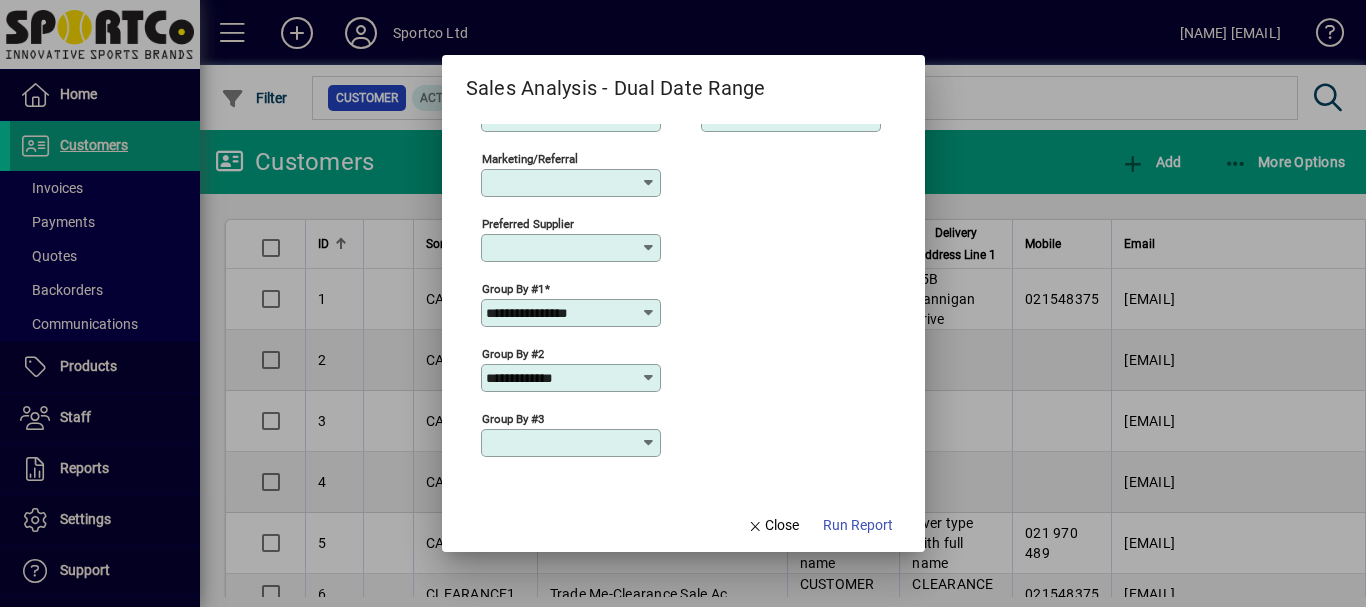 type on "**********" 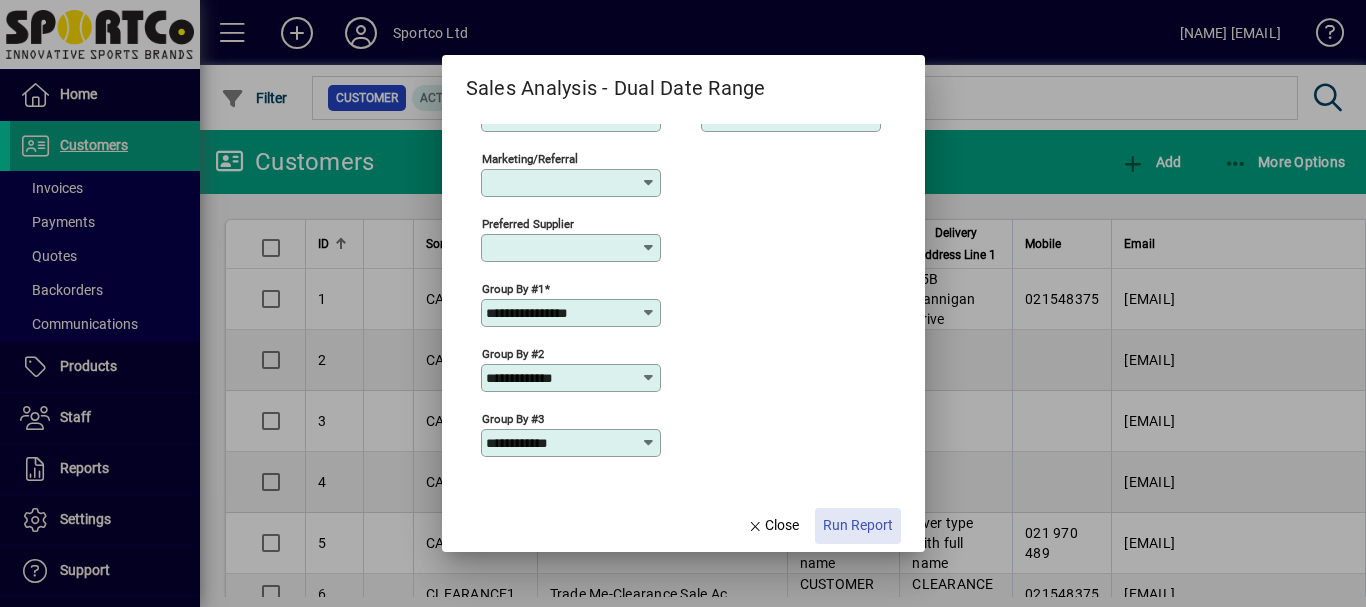 click on "Run Report" 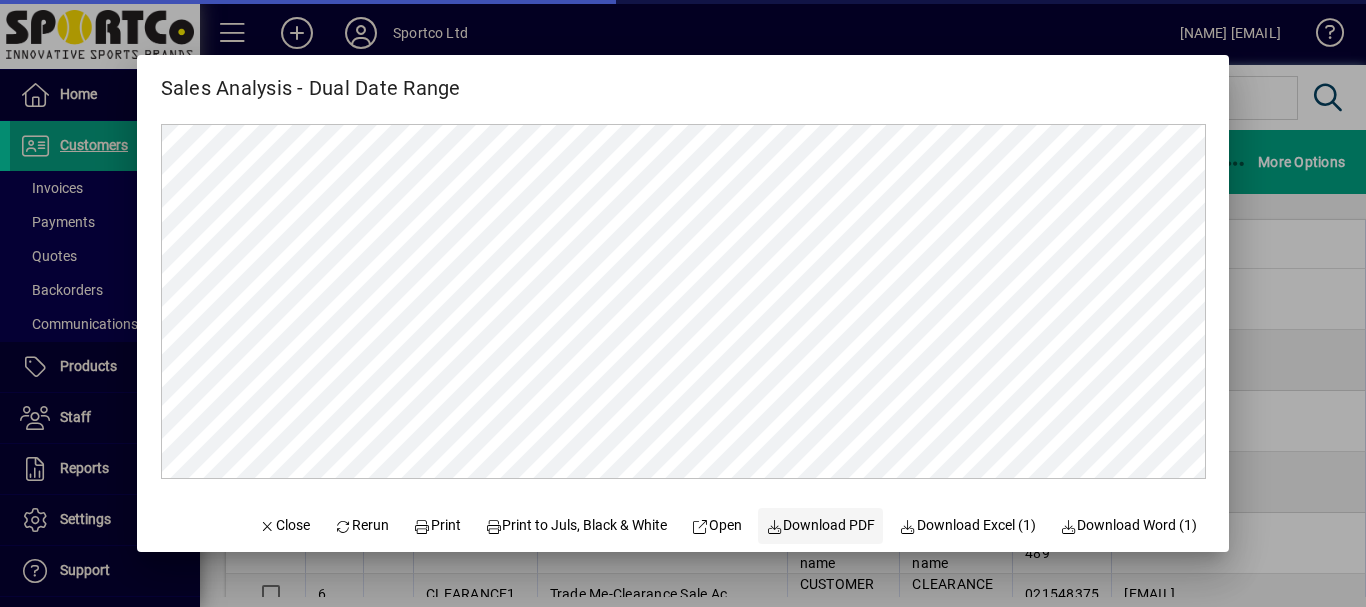 scroll, scrollTop: 0, scrollLeft: 0, axis: both 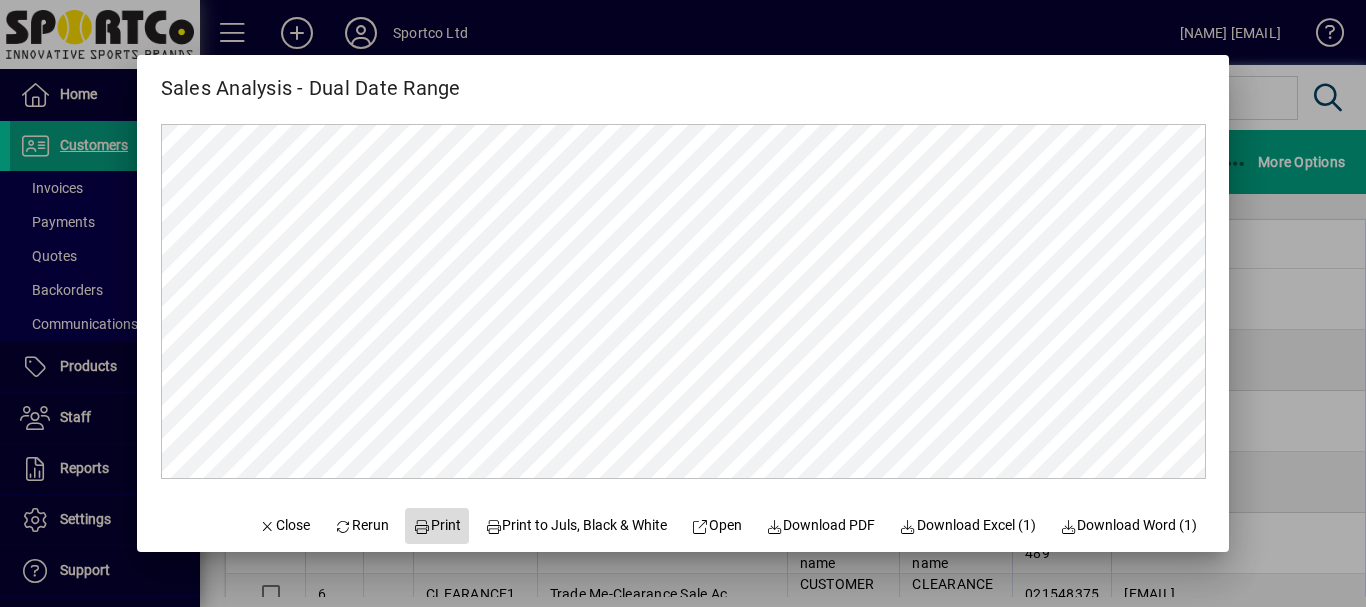 click on "Print" 